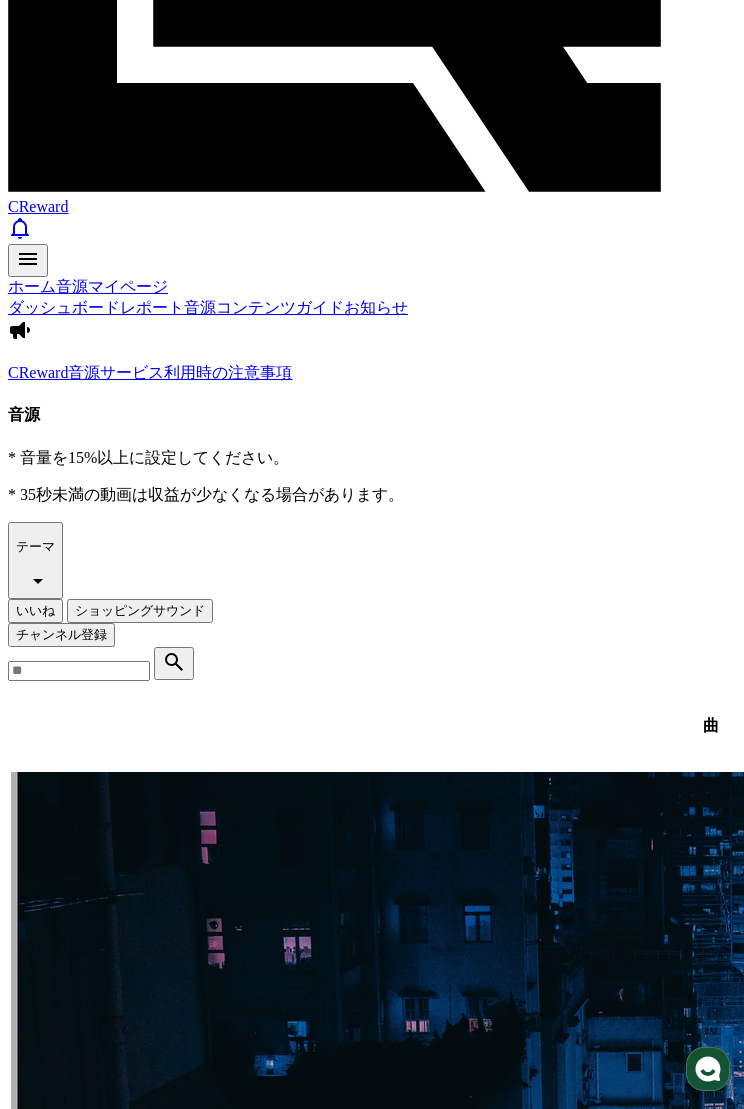 scroll, scrollTop: 0, scrollLeft: 0, axis: both 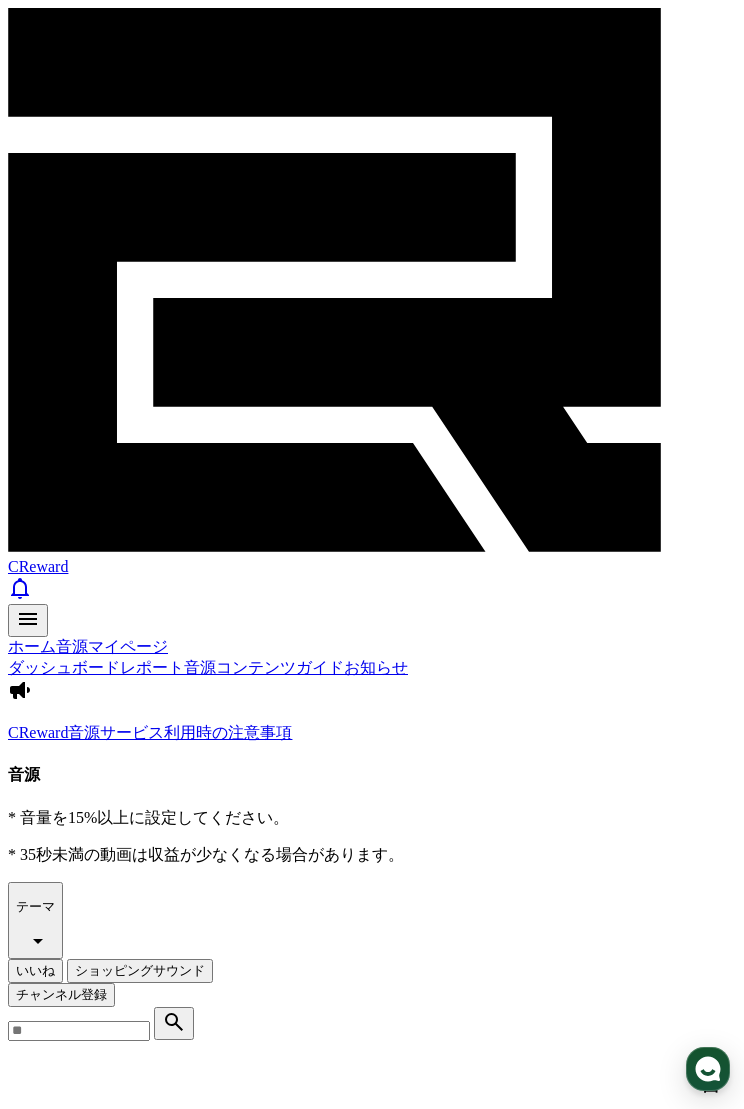 click 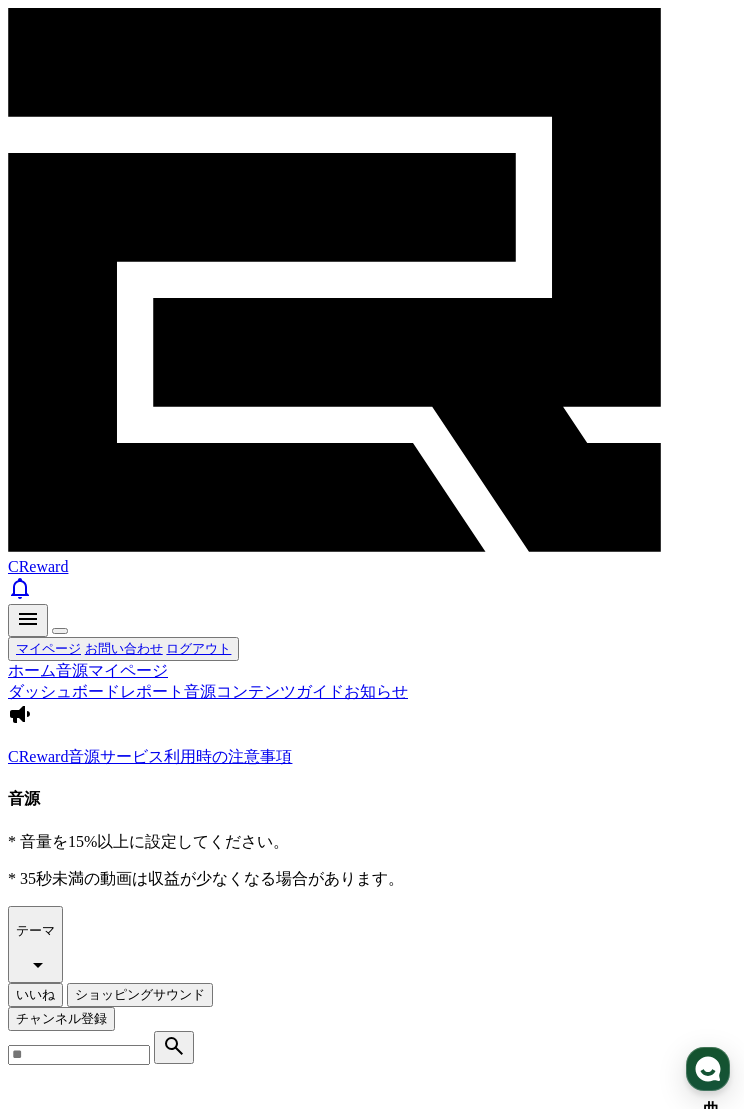 click on "マイページ" at bounding box center [48, 648] 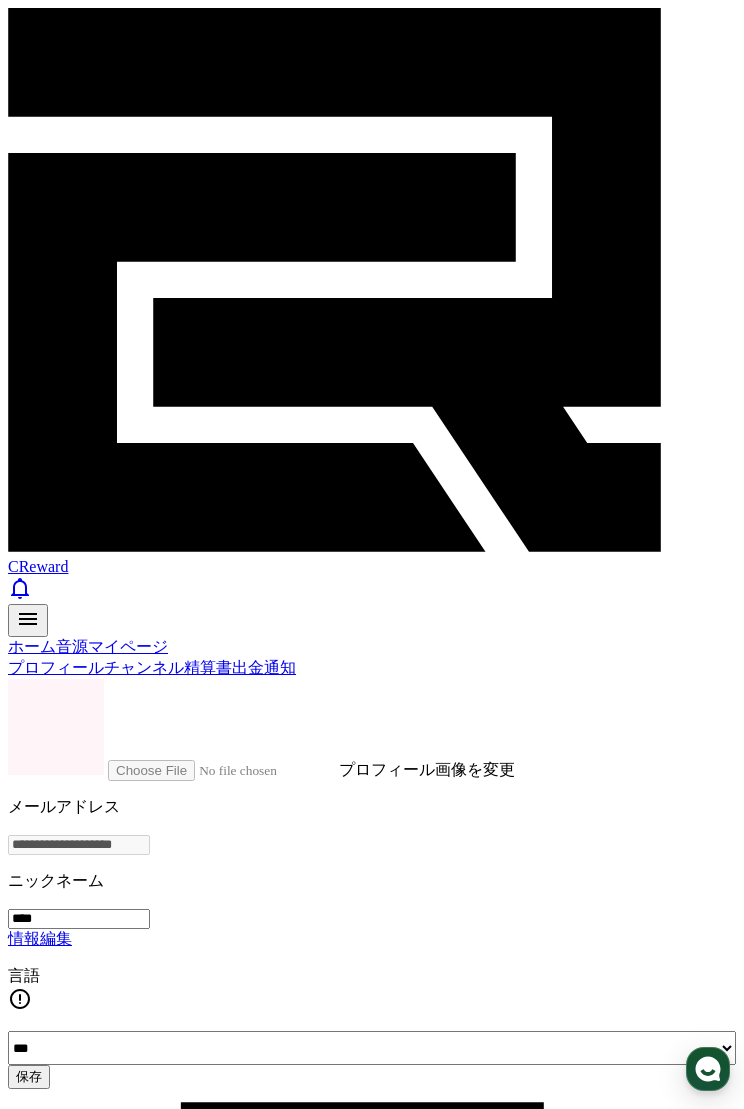 click on "ホーム" at bounding box center (32, 646) 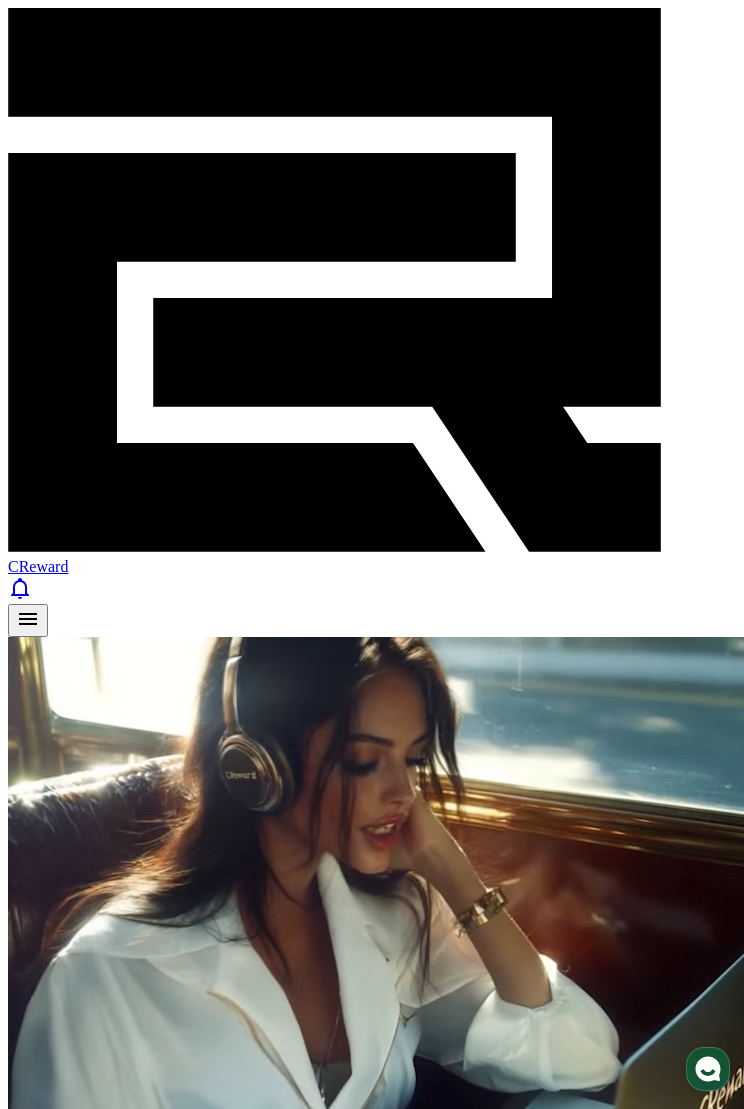 click on "Start Now" at bounding box center (45, 1266) 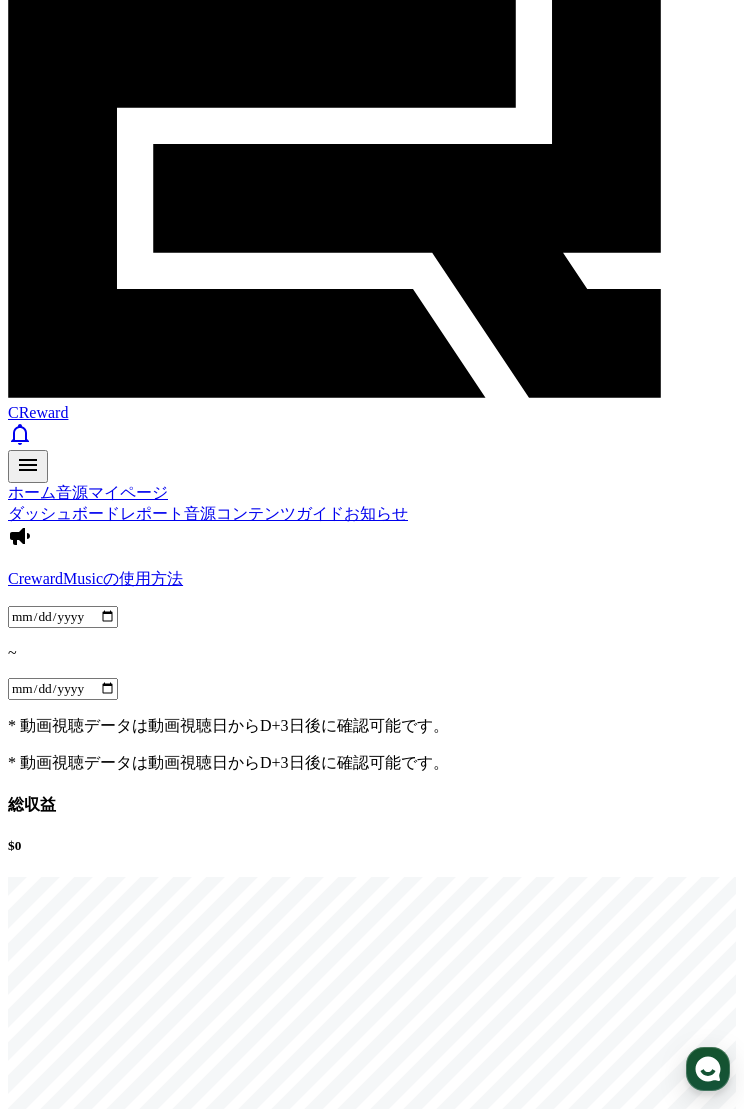 scroll, scrollTop: 0, scrollLeft: 0, axis: both 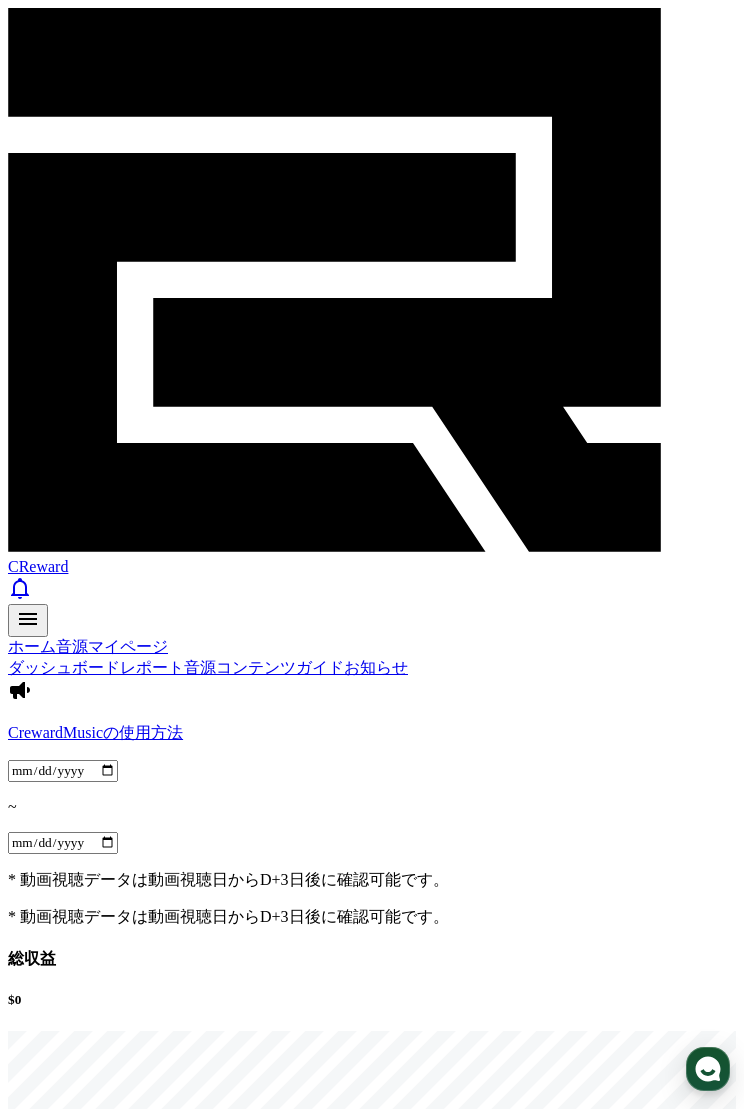 click on "音源" at bounding box center [200, 667] 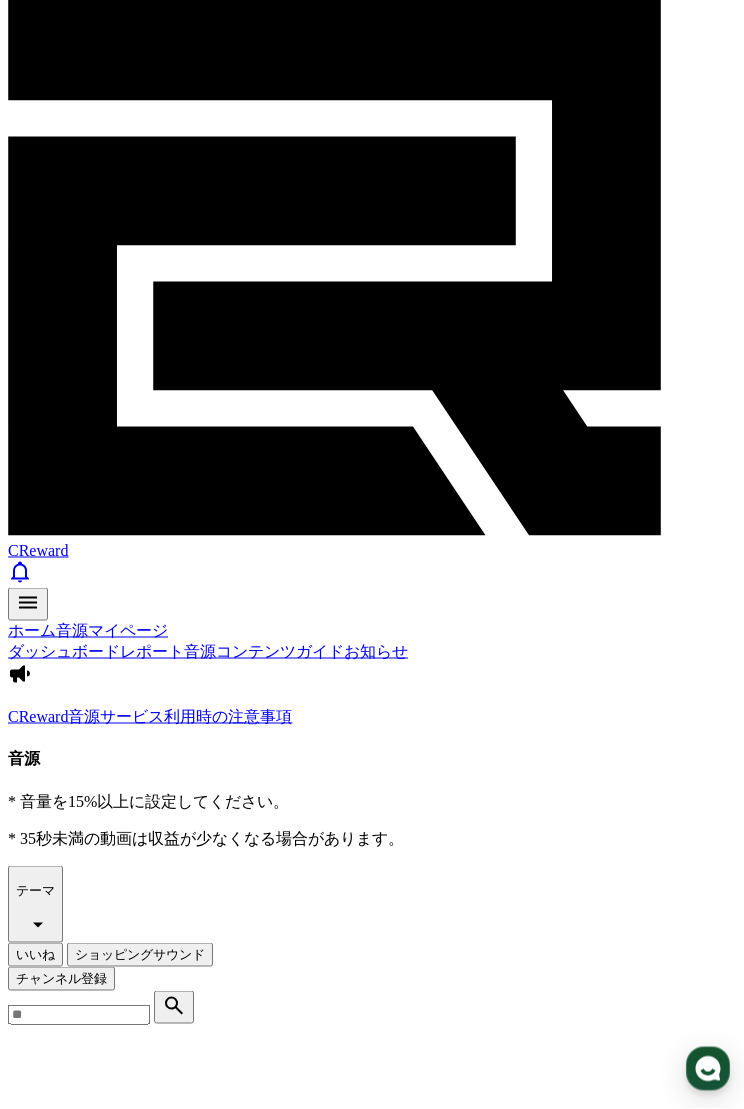 scroll, scrollTop: 11, scrollLeft: 0, axis: vertical 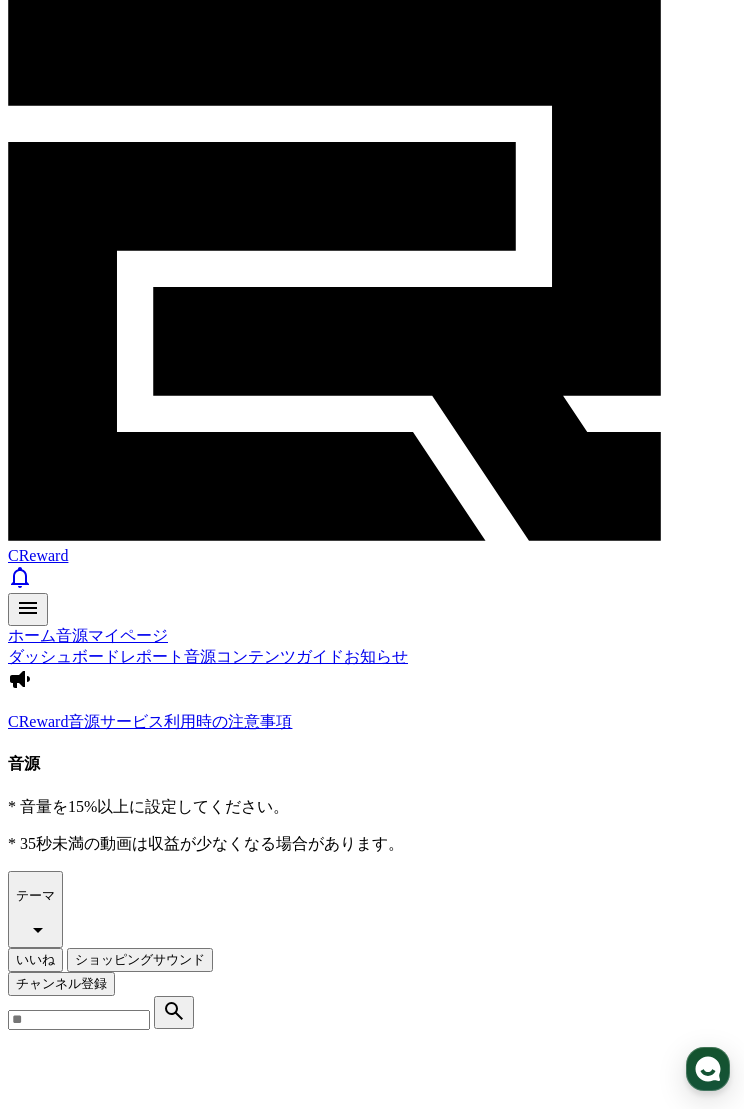 click 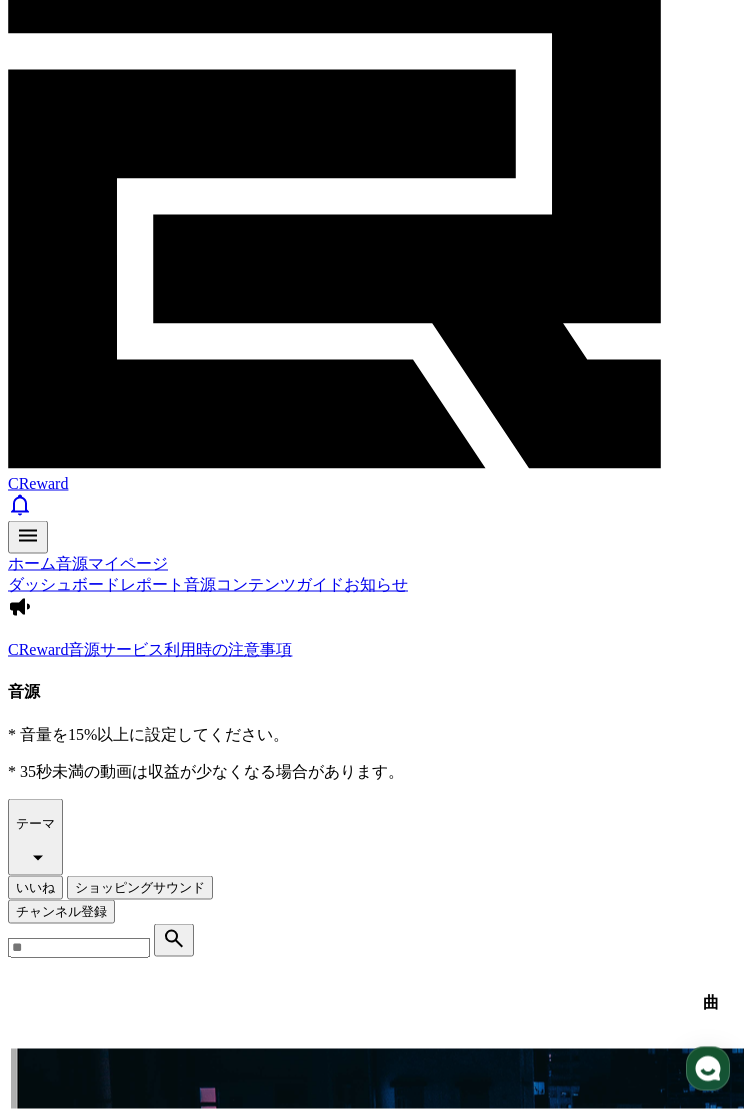 click at bounding box center [16, 16056] 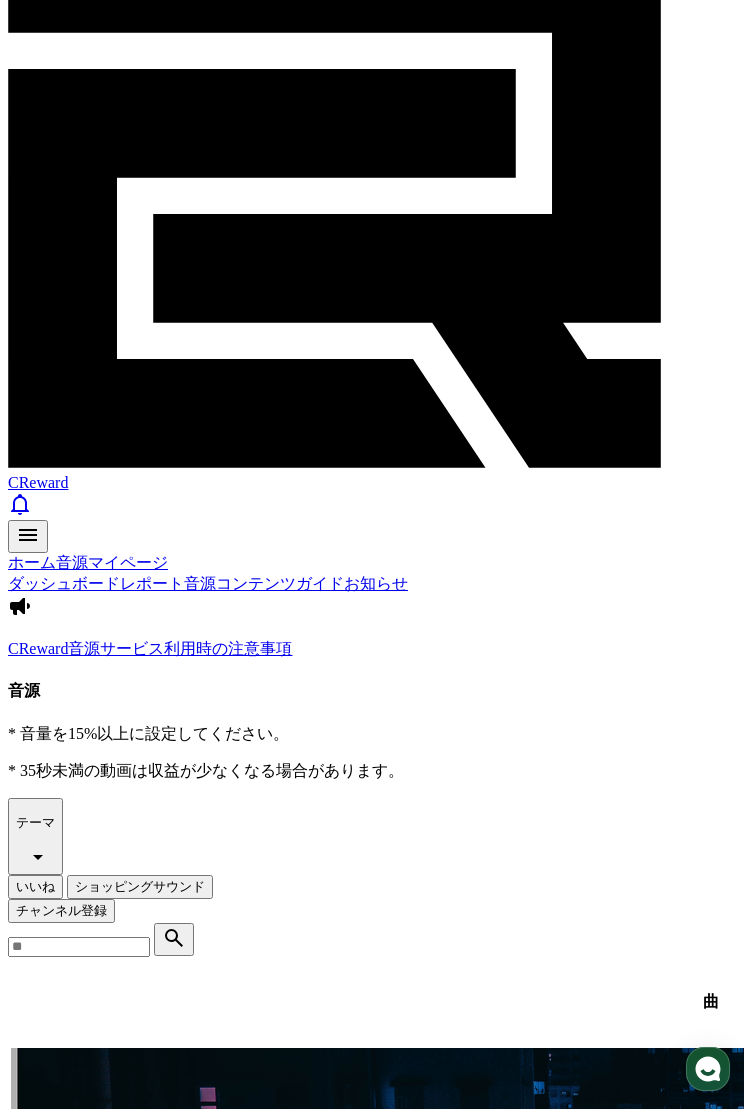 scroll, scrollTop: 97, scrollLeft: 0, axis: vertical 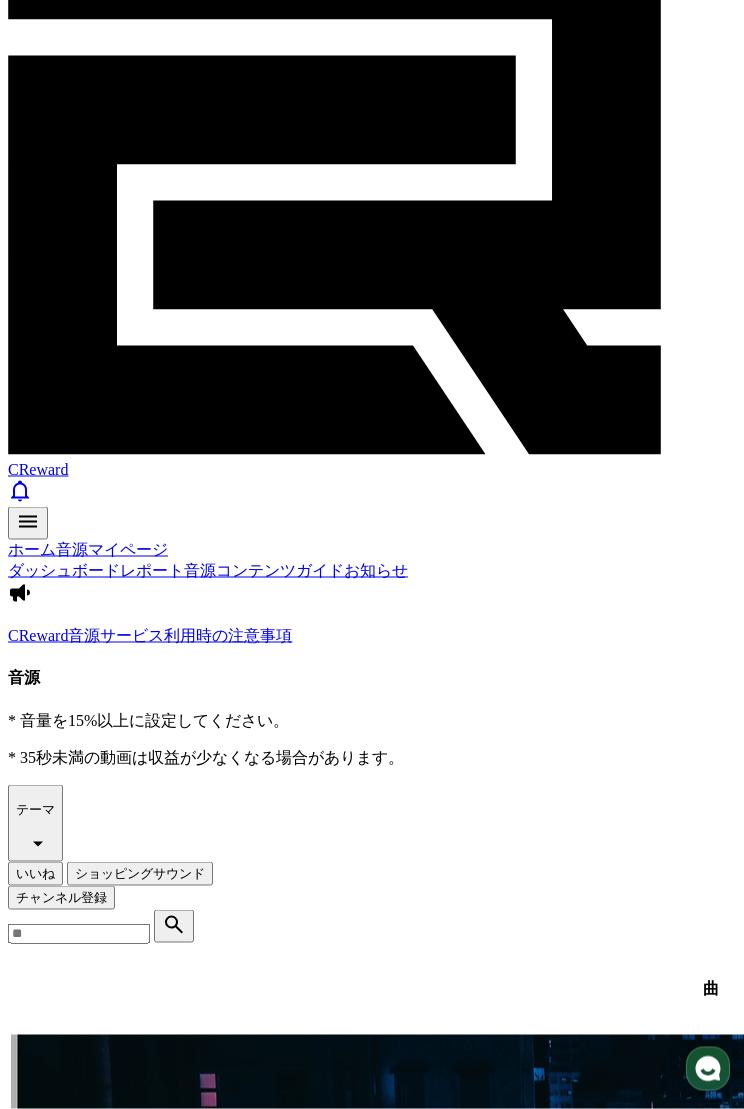 click 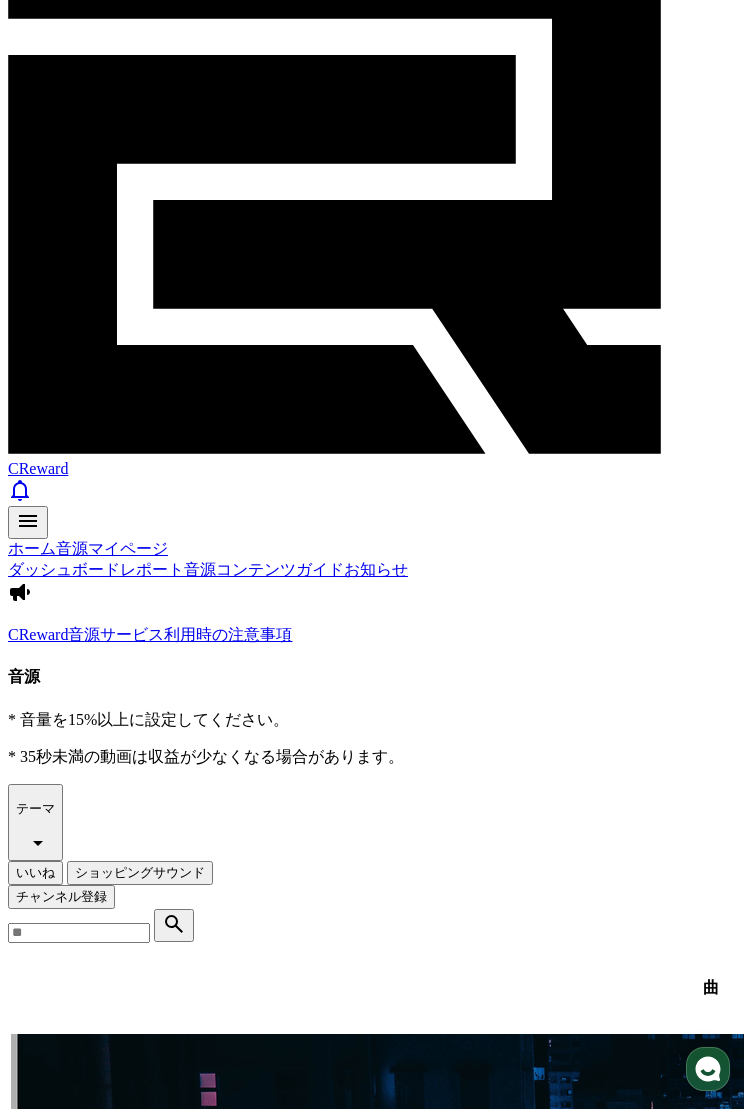 click at bounding box center (16, 16041) 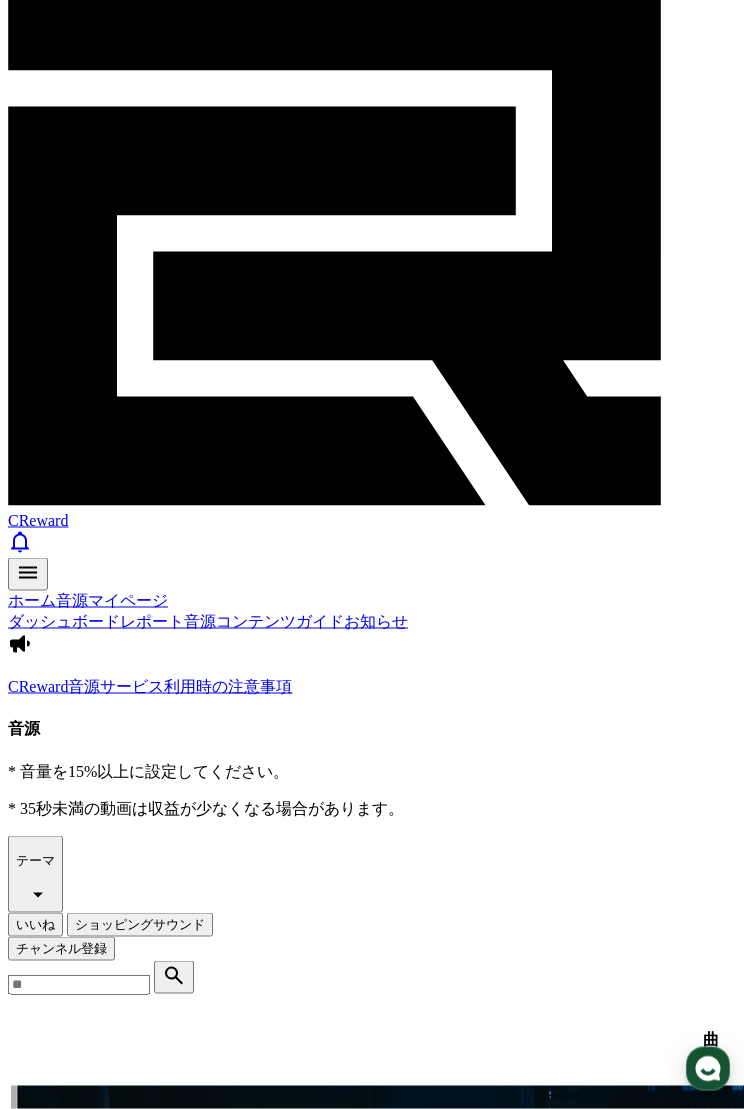 scroll, scrollTop: 0, scrollLeft: 0, axis: both 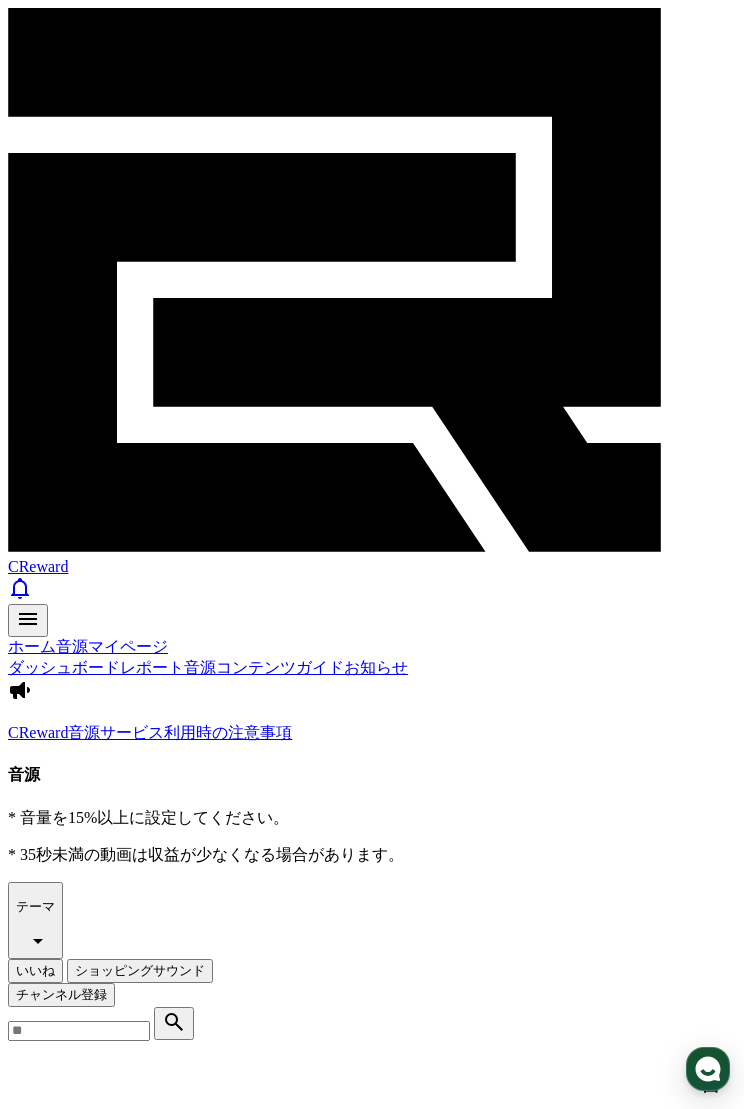 click on "ホーム" at bounding box center (32, 646) 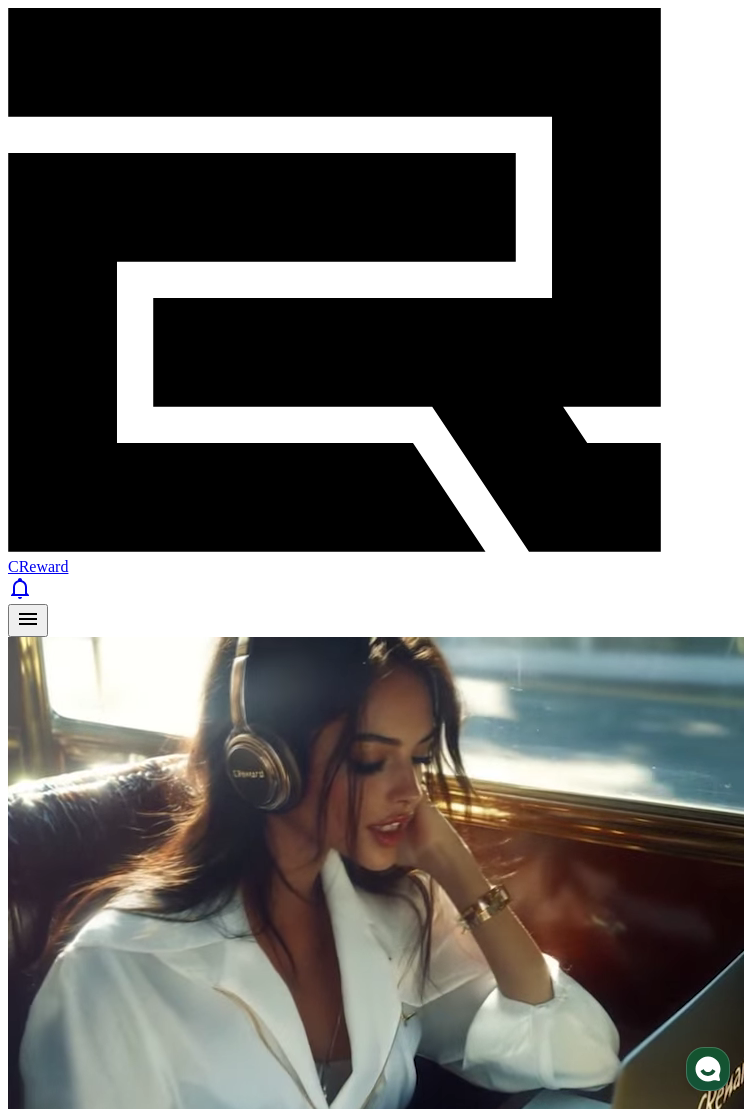 click on "Start Now" at bounding box center [45, 1266] 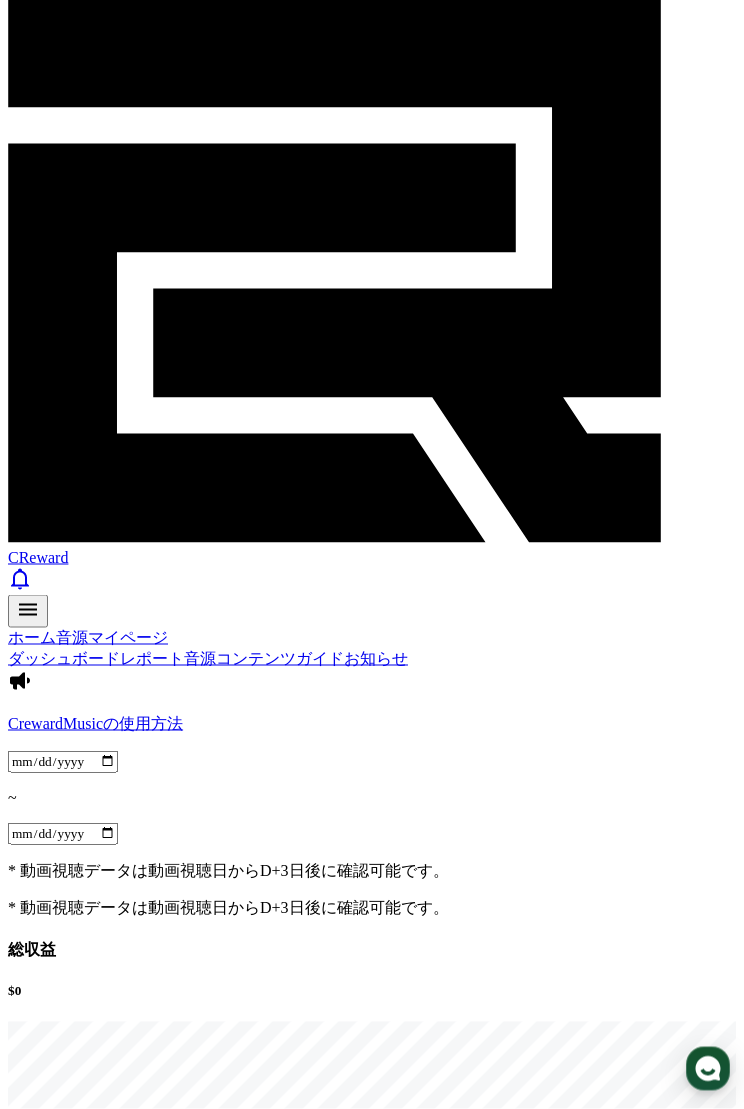 scroll, scrollTop: 16, scrollLeft: 0, axis: vertical 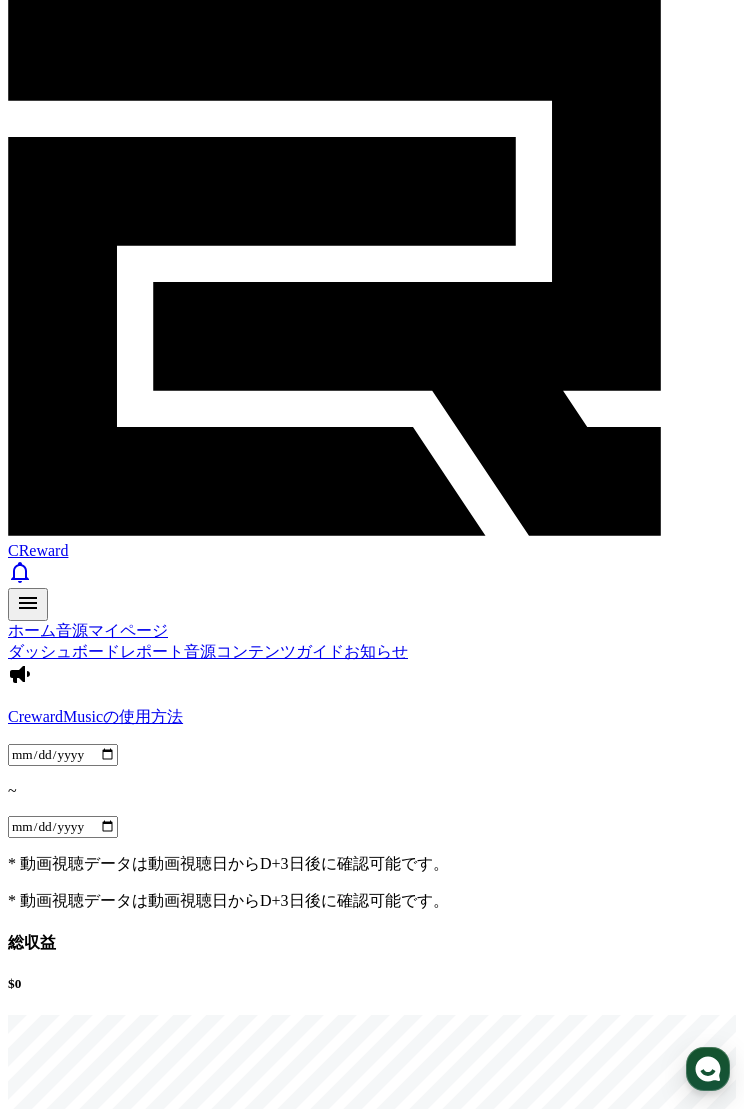 click on "レポート" at bounding box center (152, 651) 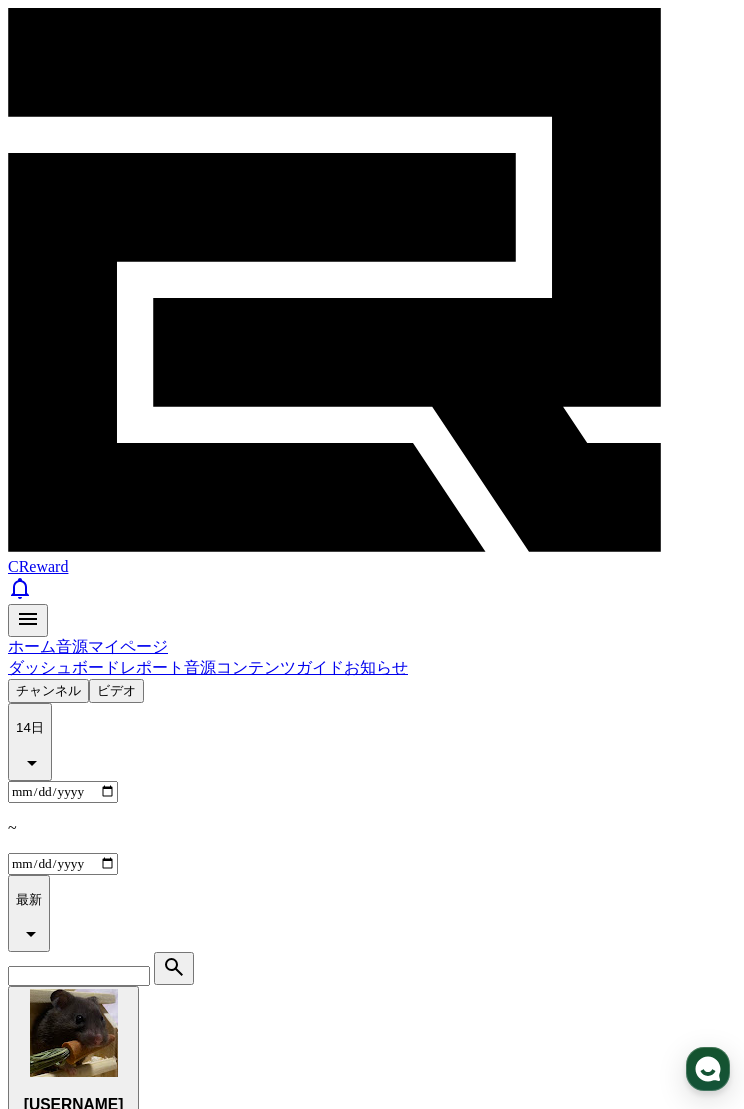 click at bounding box center [16, 2214] 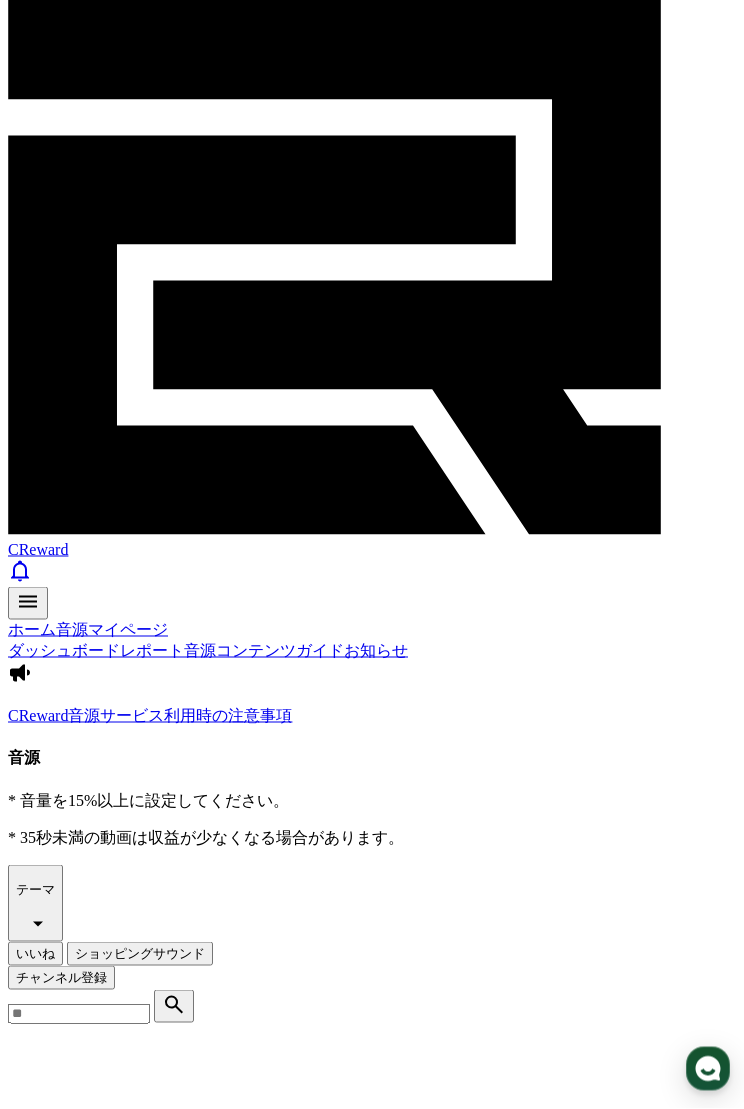 scroll, scrollTop: 33, scrollLeft: 0, axis: vertical 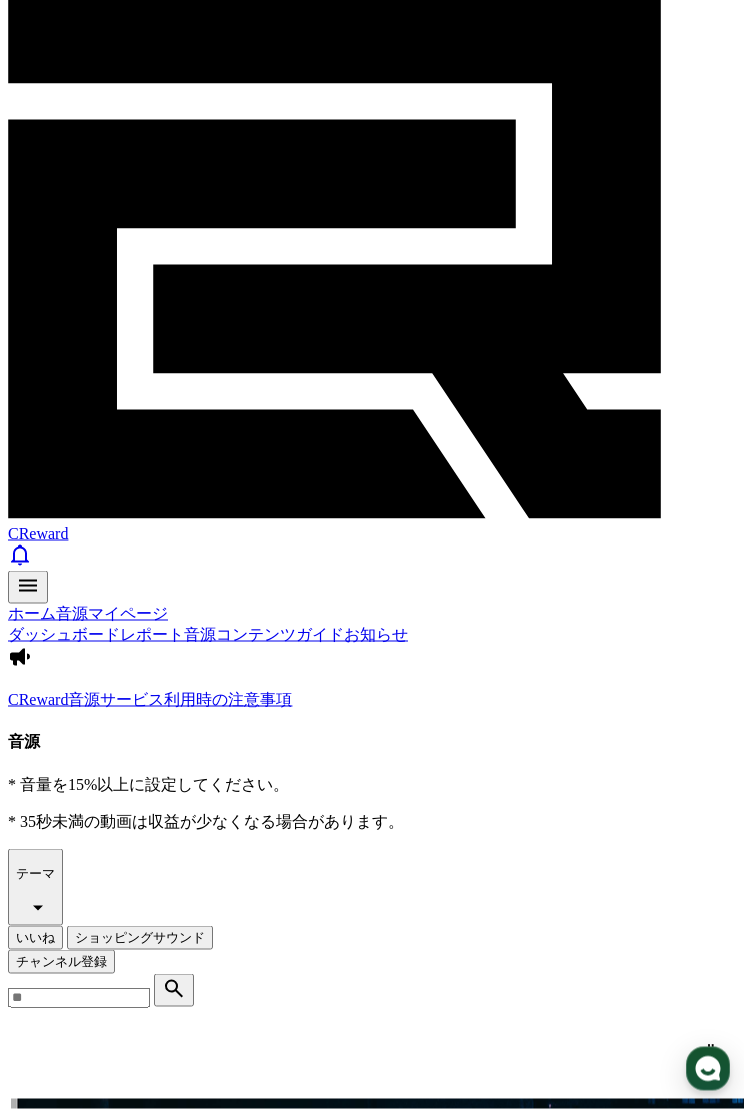 click on "コンテンツ" at bounding box center (256, 634) 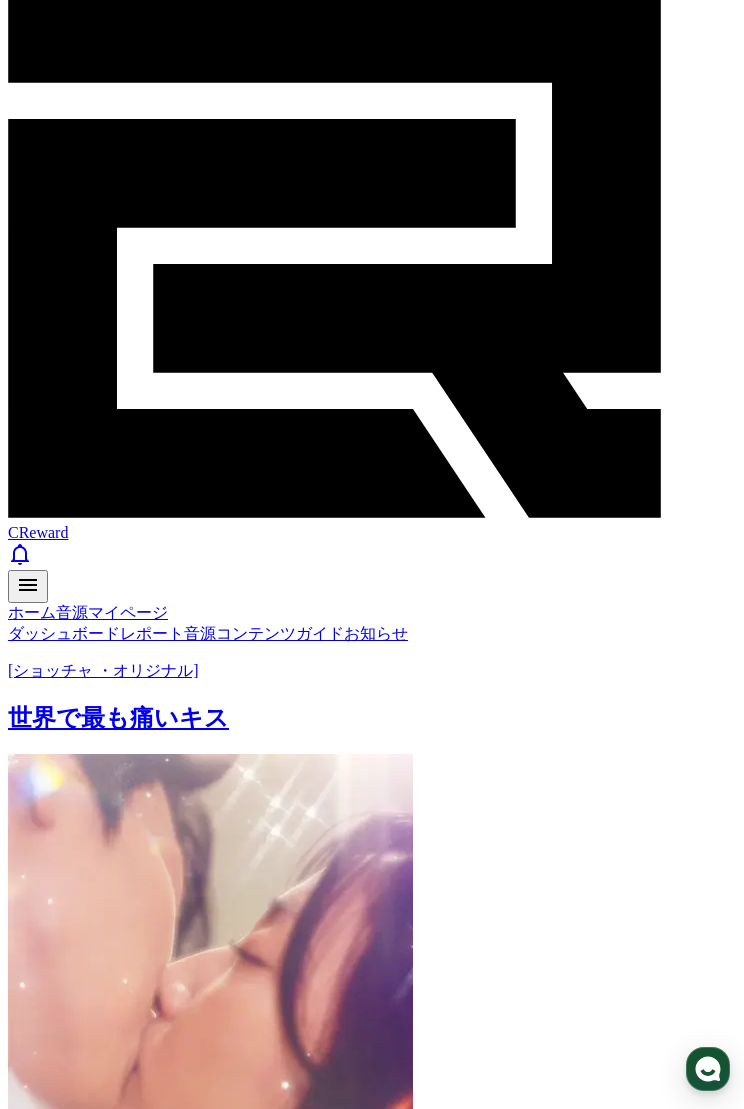 scroll, scrollTop: 0, scrollLeft: 0, axis: both 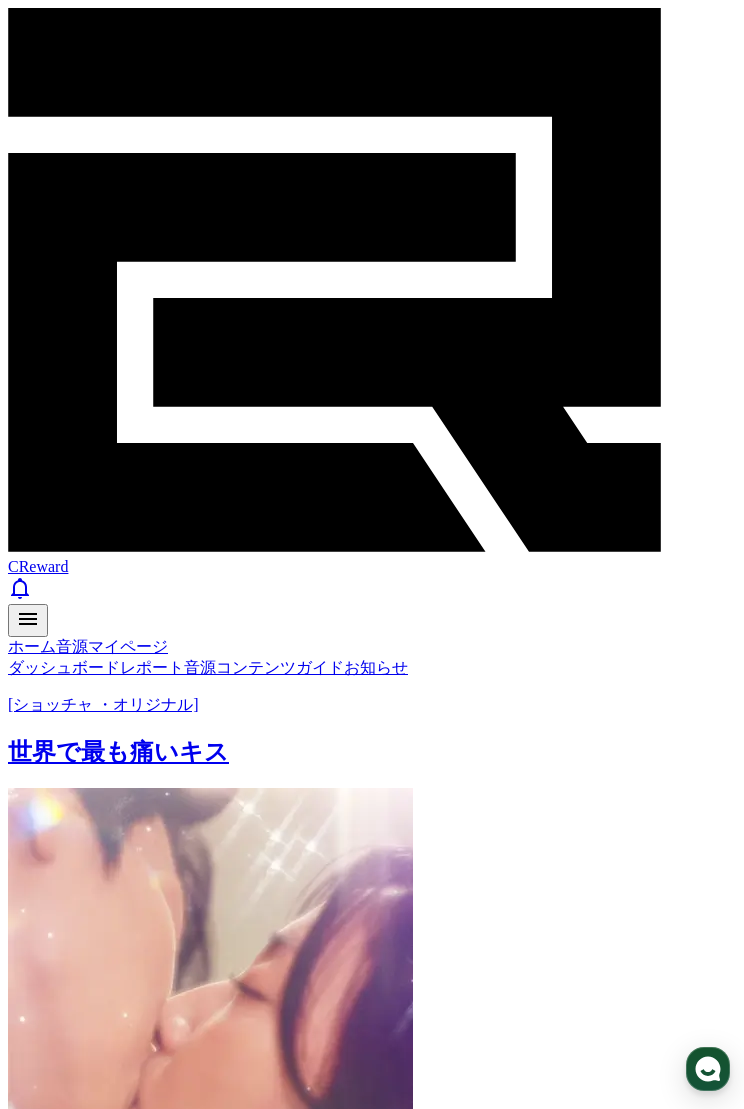 click at bounding box center [177, 1822] 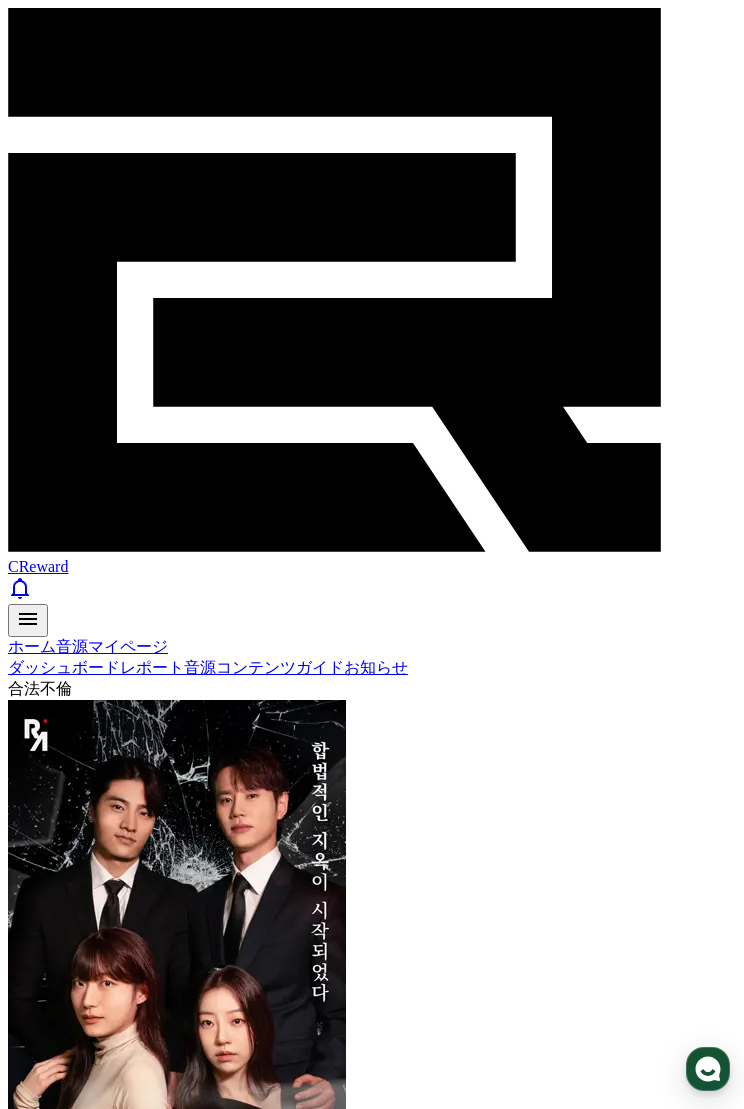 click on "レポート" at bounding box center [152, 667] 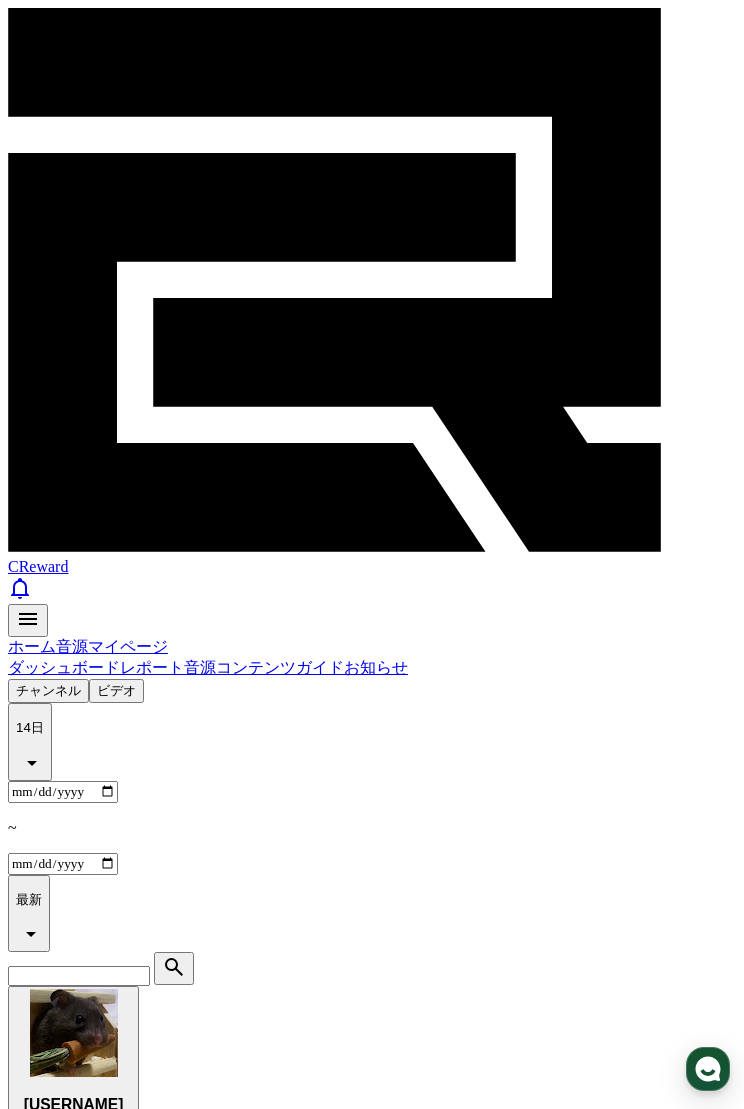 click at bounding box center (16, 2214) 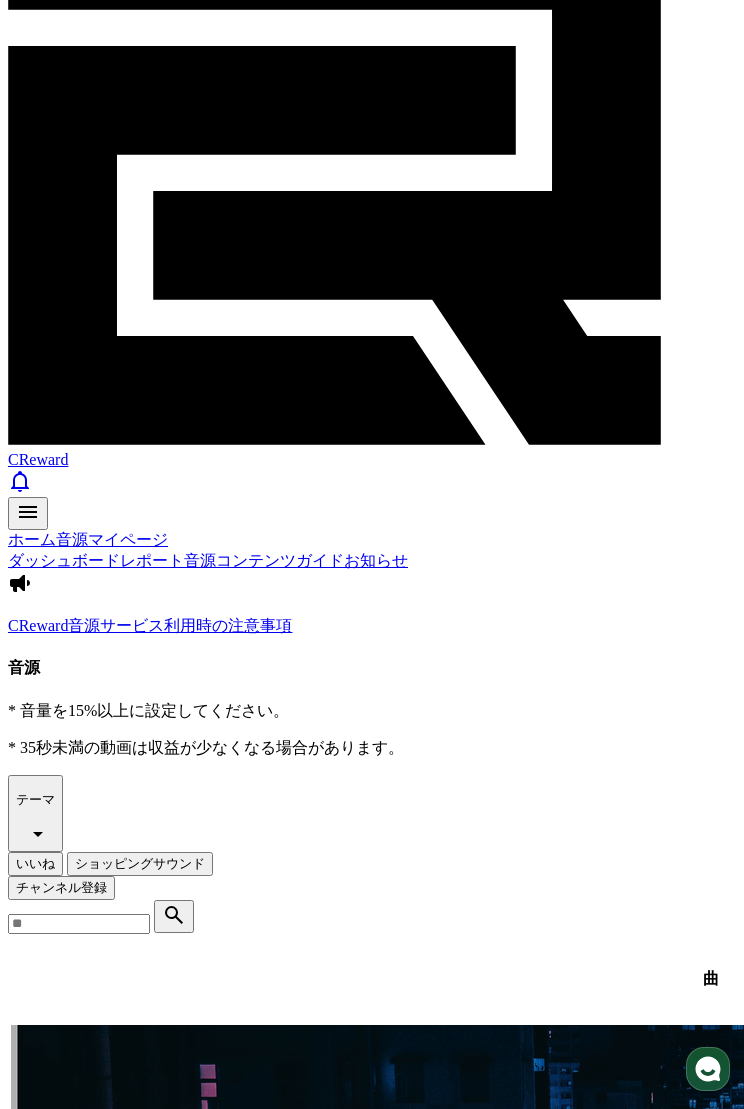 scroll, scrollTop: 110, scrollLeft: 0, axis: vertical 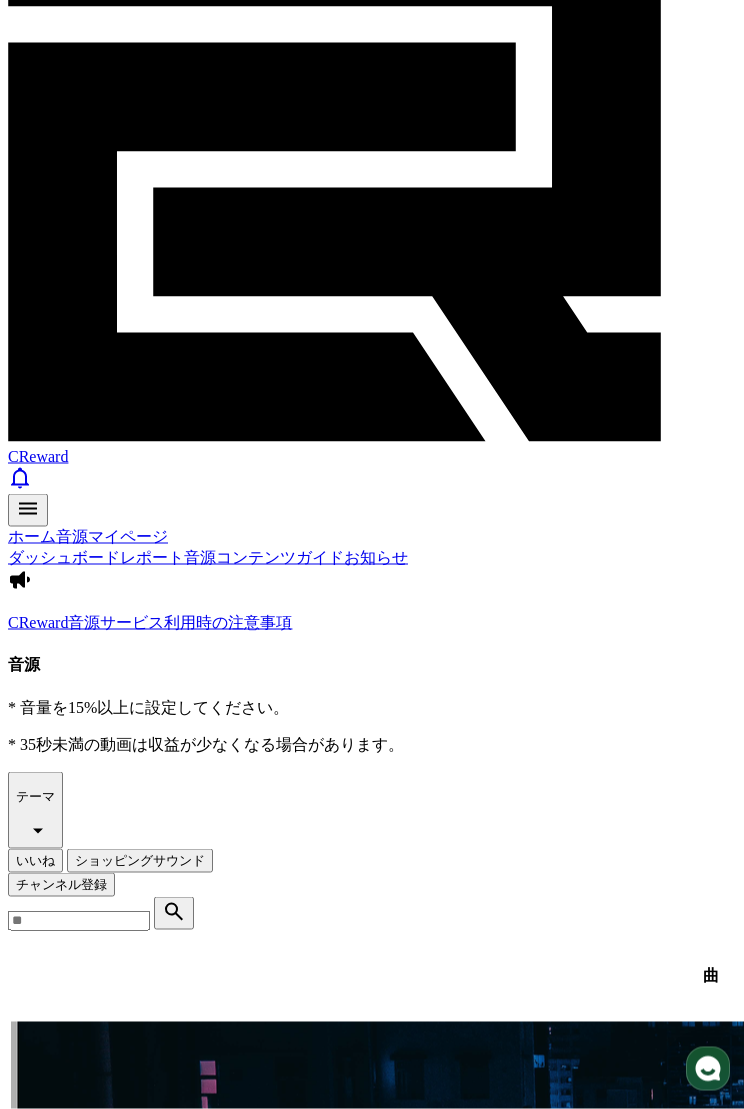 click on "雄壮な" at bounding box center [1433, 9226] 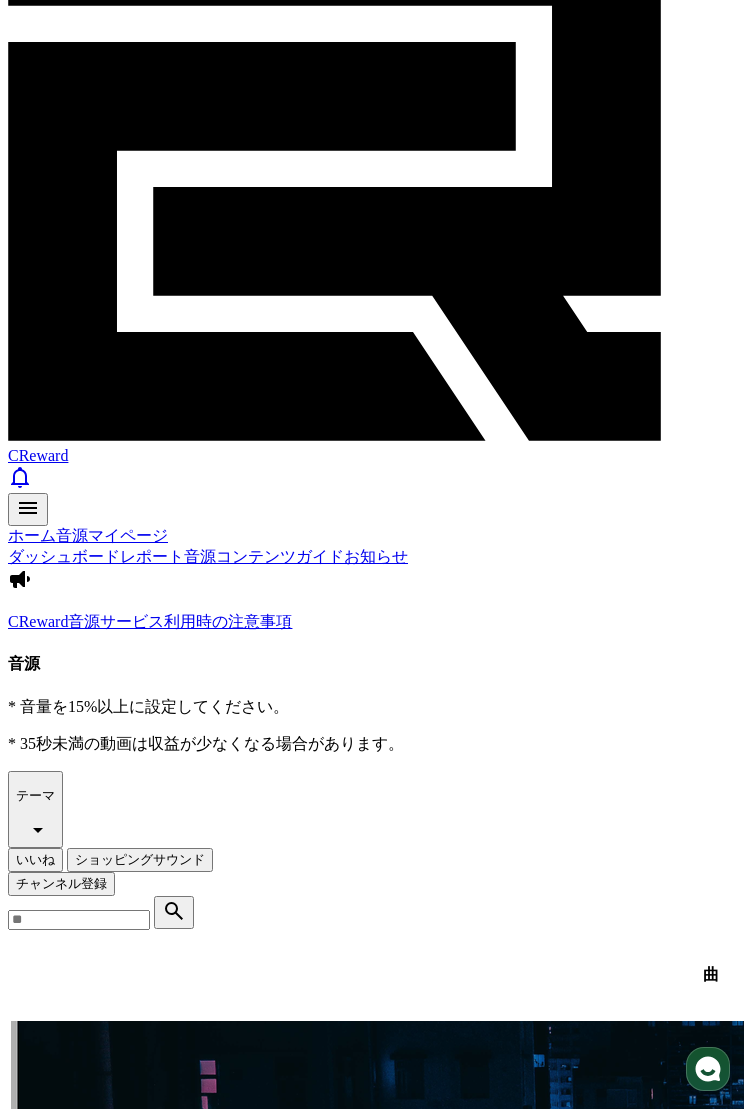 click 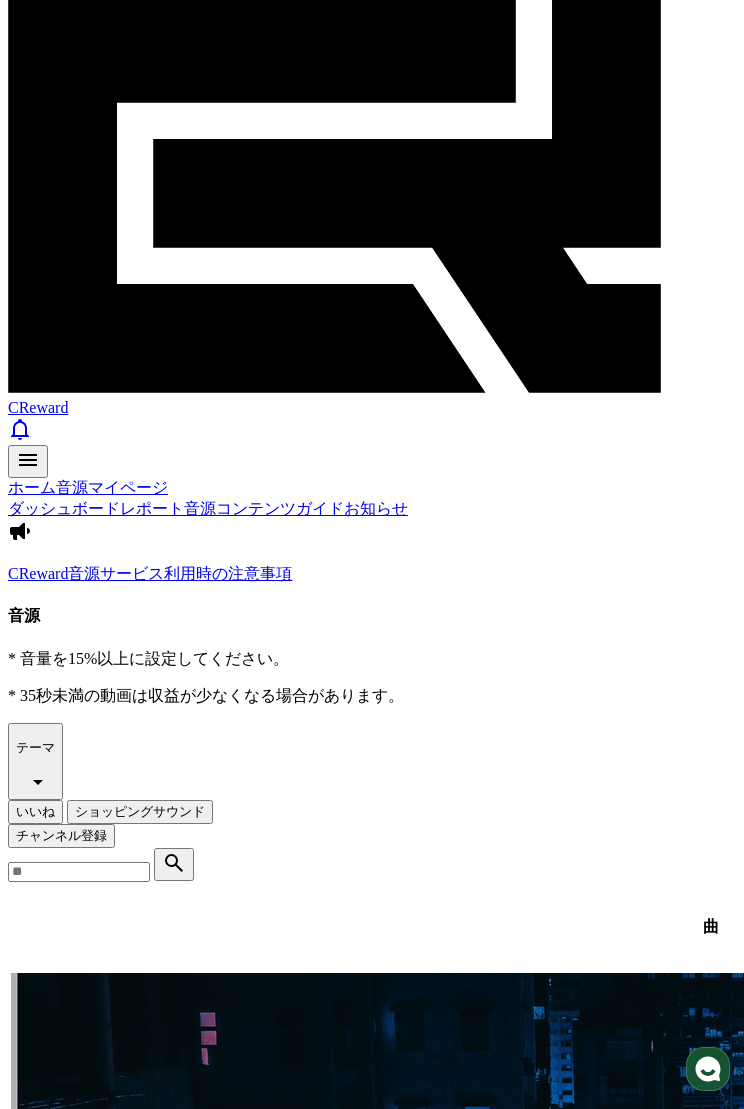 scroll, scrollTop: 168, scrollLeft: 0, axis: vertical 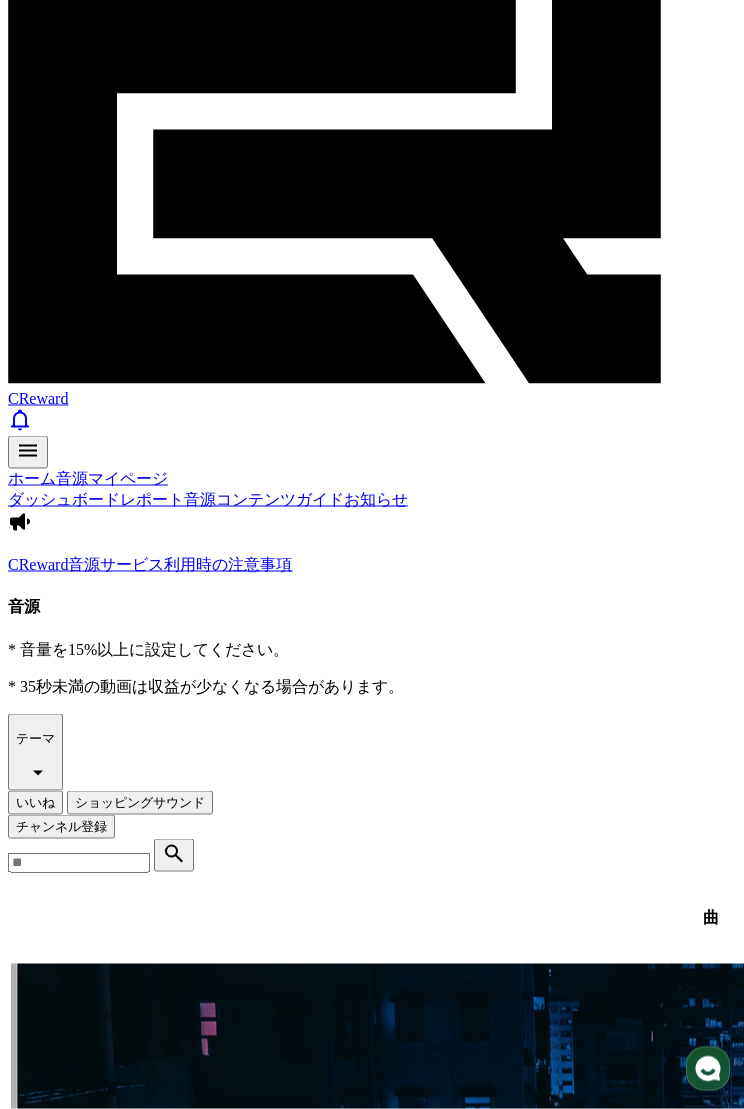 click at bounding box center [711, 15092] 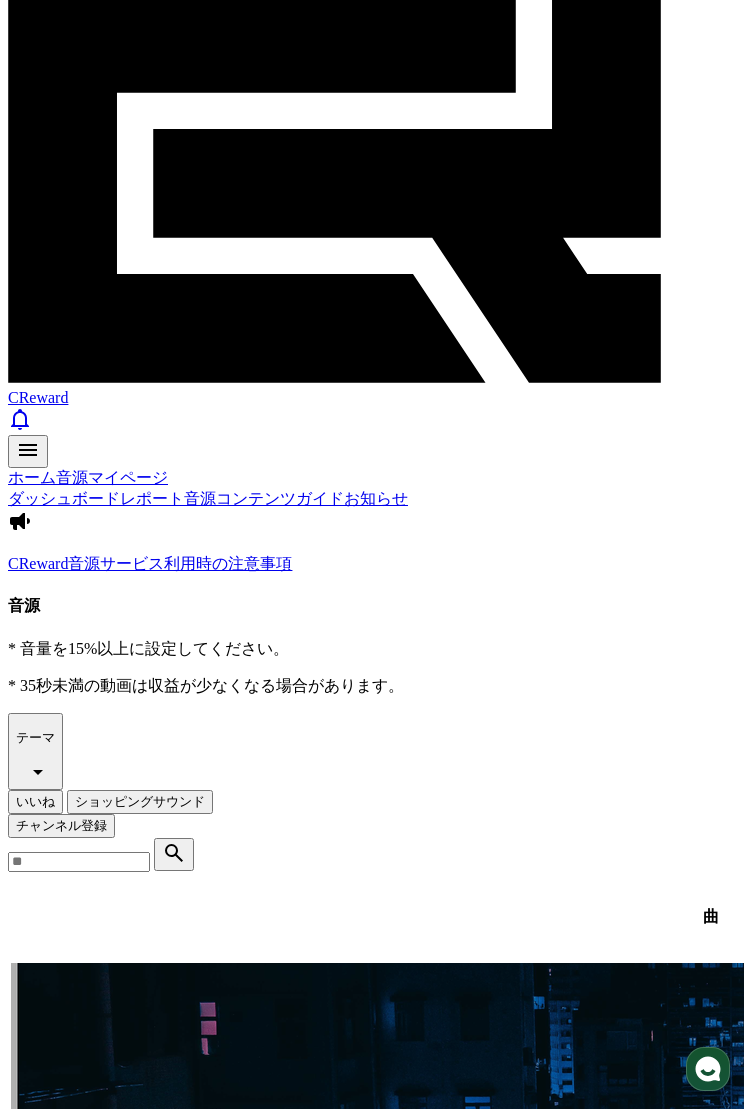 click at bounding box center [16, 15970] 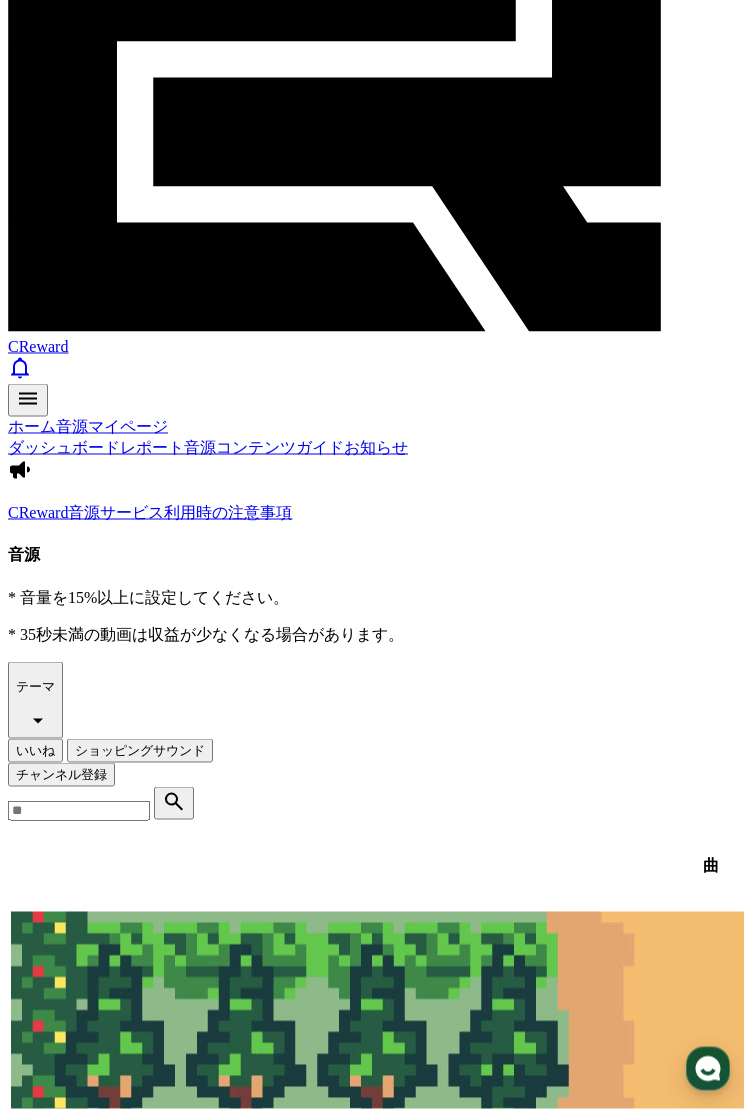 scroll, scrollTop: 222, scrollLeft: 0, axis: vertical 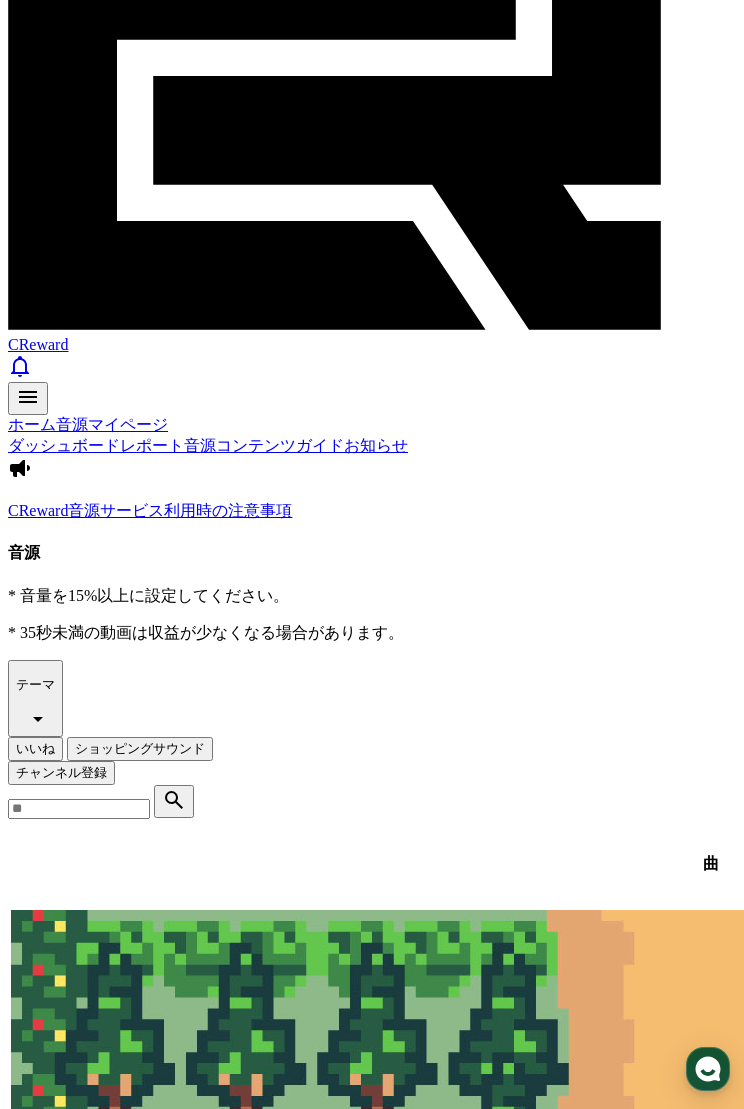 click 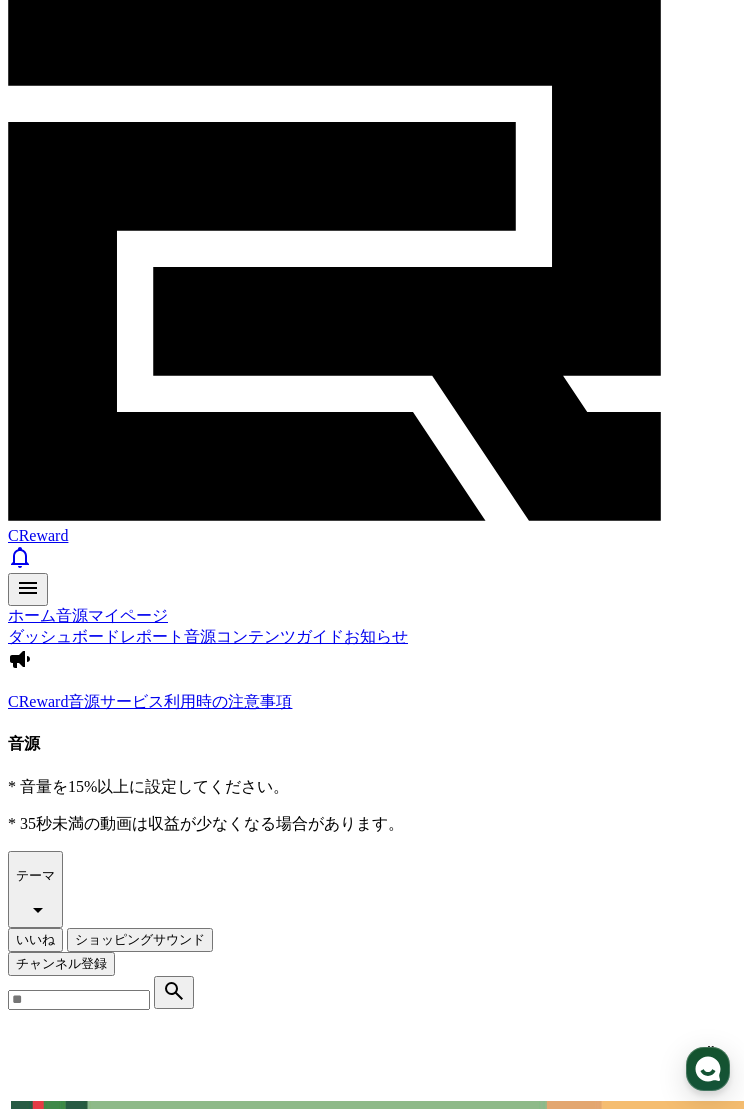scroll, scrollTop: 0, scrollLeft: 0, axis: both 